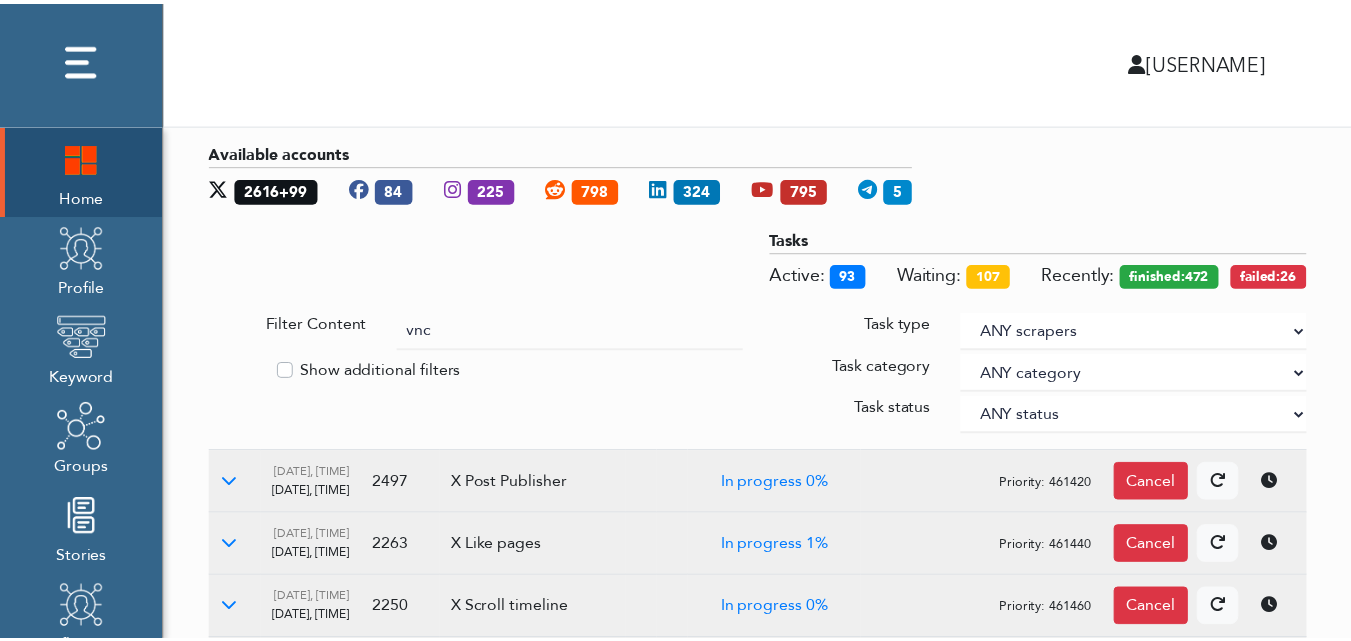 scroll, scrollTop: 0, scrollLeft: 0, axis: both 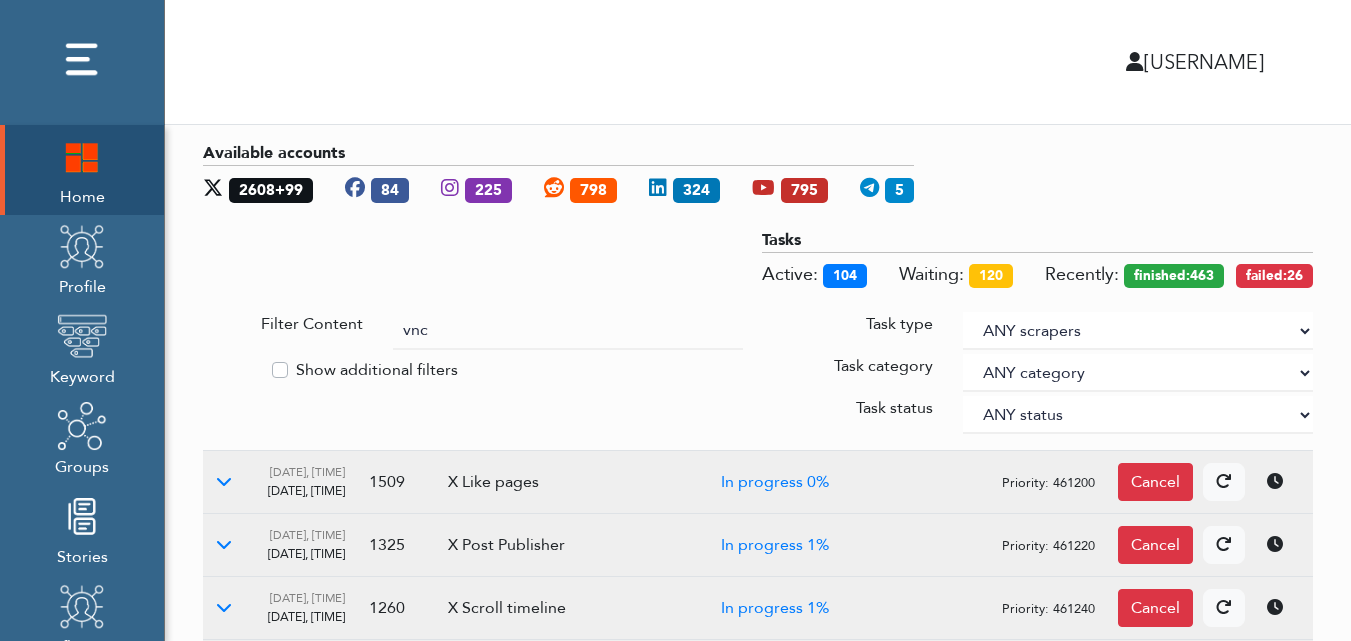 click on "vnc" at bounding box center [568, 331] 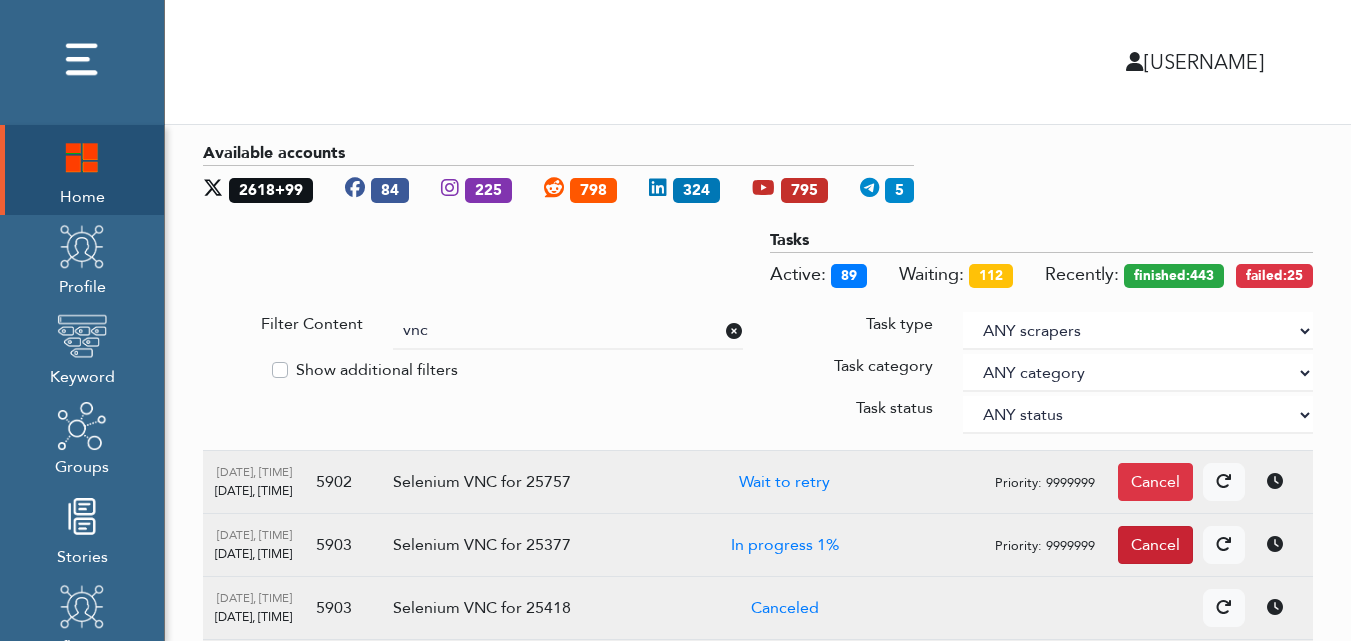 click on "Cancel" at bounding box center (1155, 482) 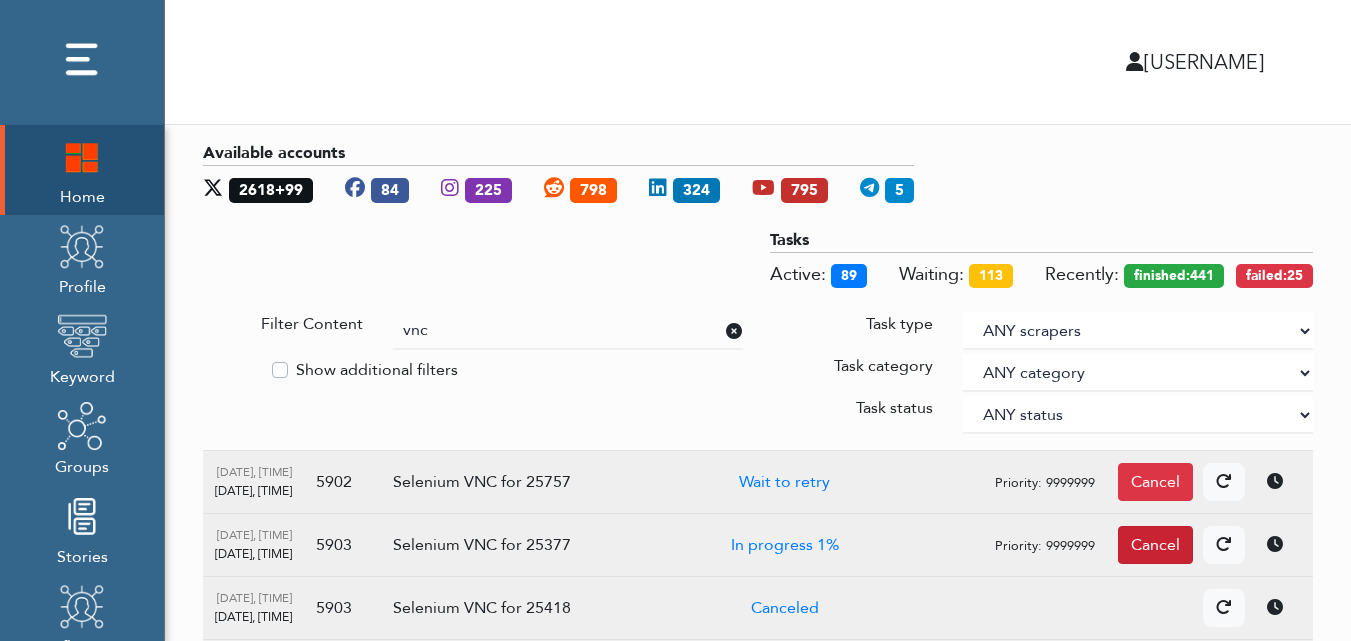 click on "Cancel" at bounding box center (1155, 482) 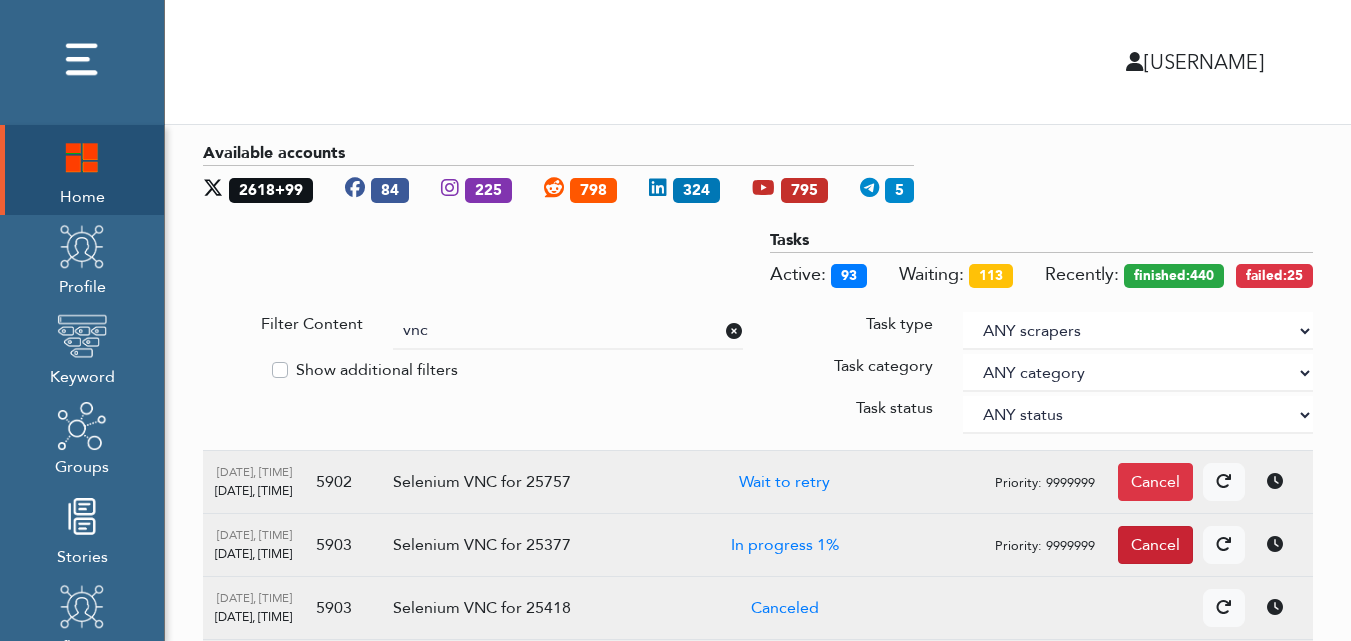 click on "Cancel" at bounding box center [1155, 482] 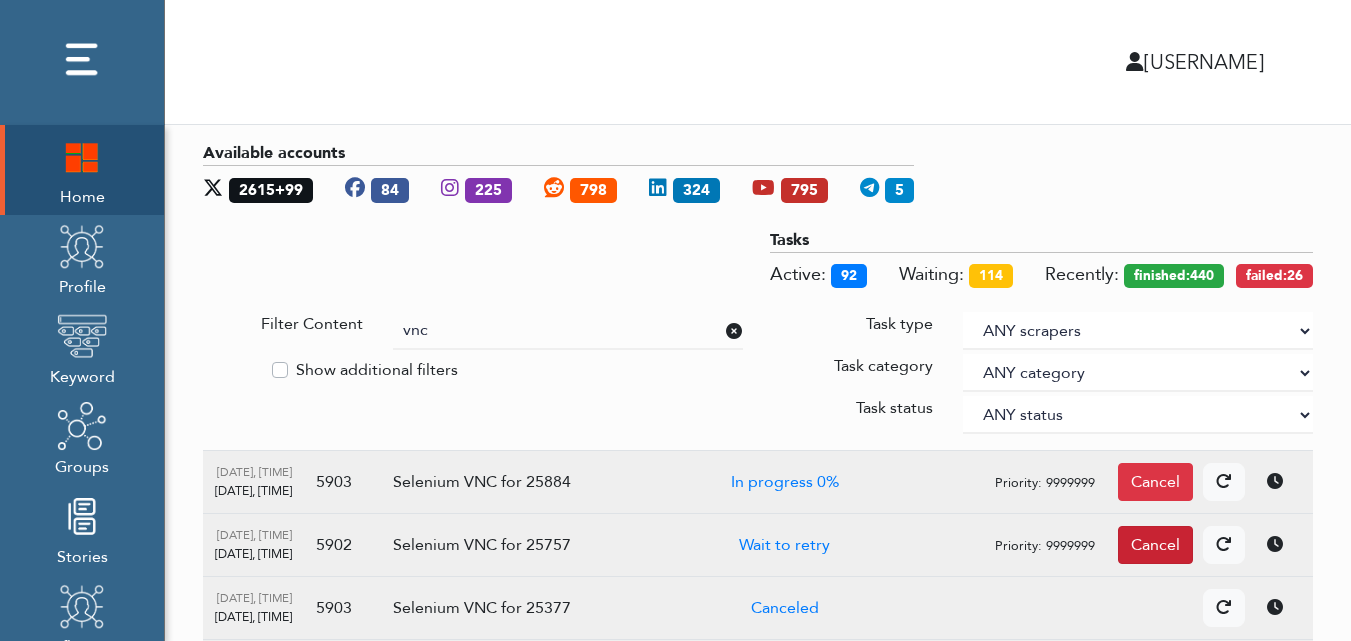 click on "Cancel" at bounding box center (1155, 482) 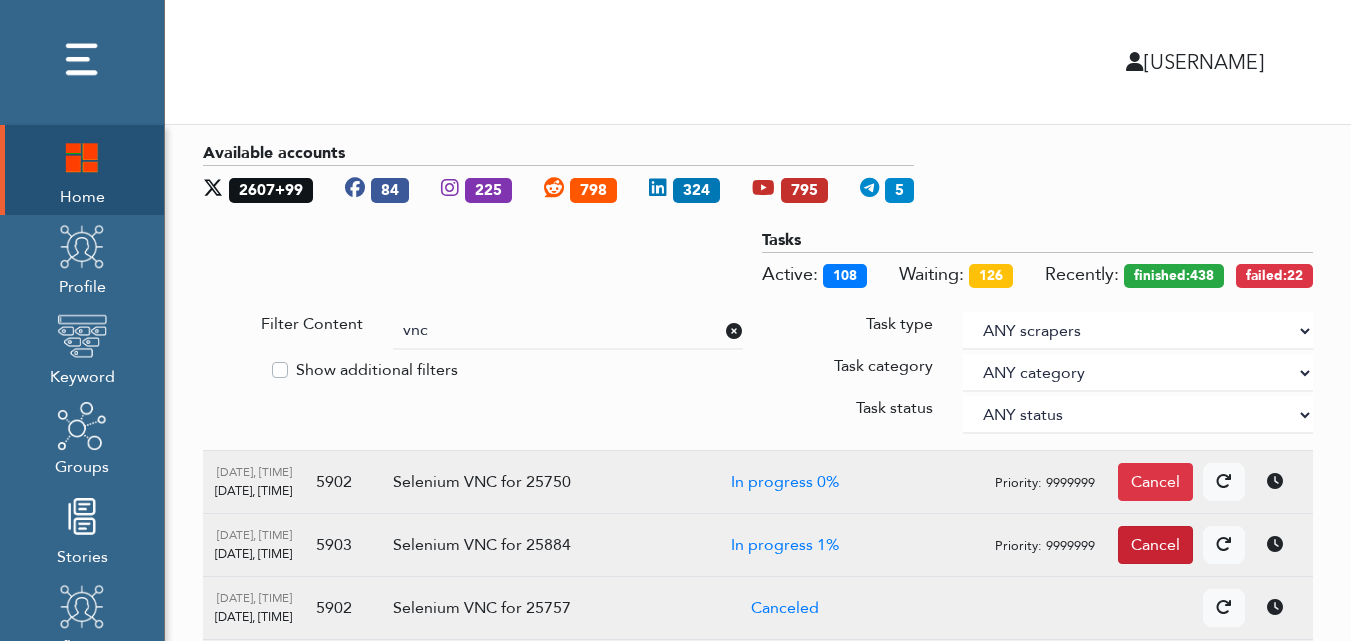click on "Cancel" at bounding box center (1155, 482) 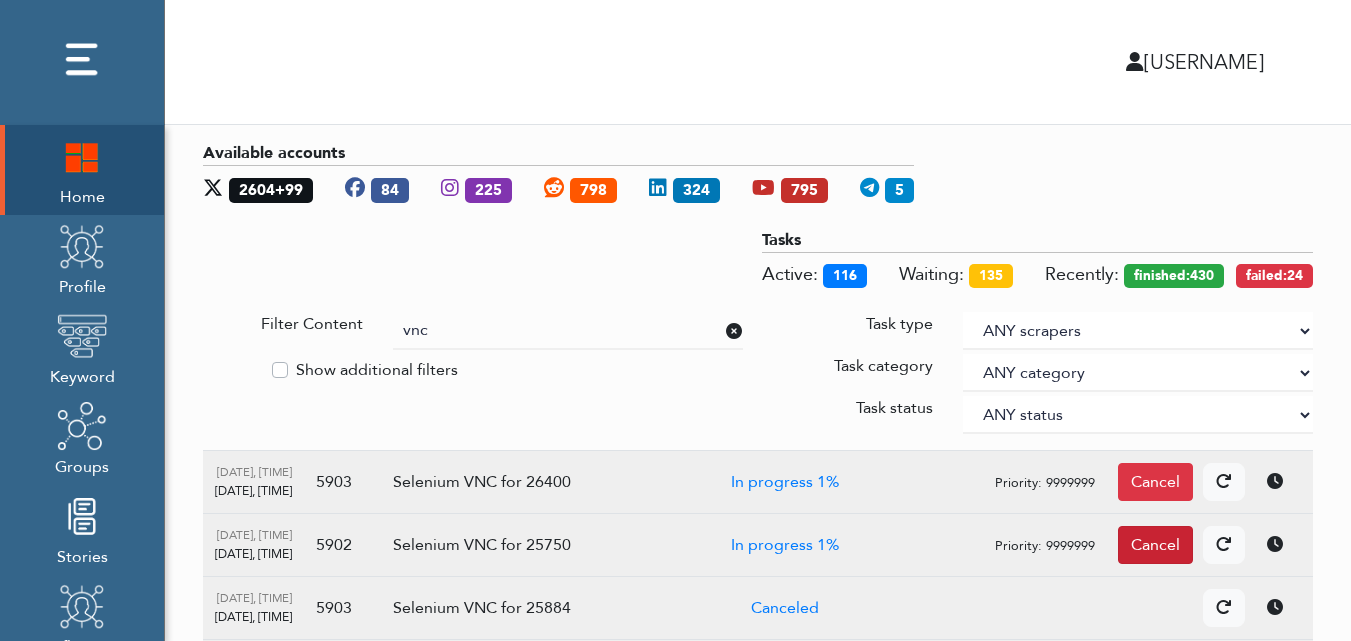 click on "Cancel" at bounding box center (1155, 482) 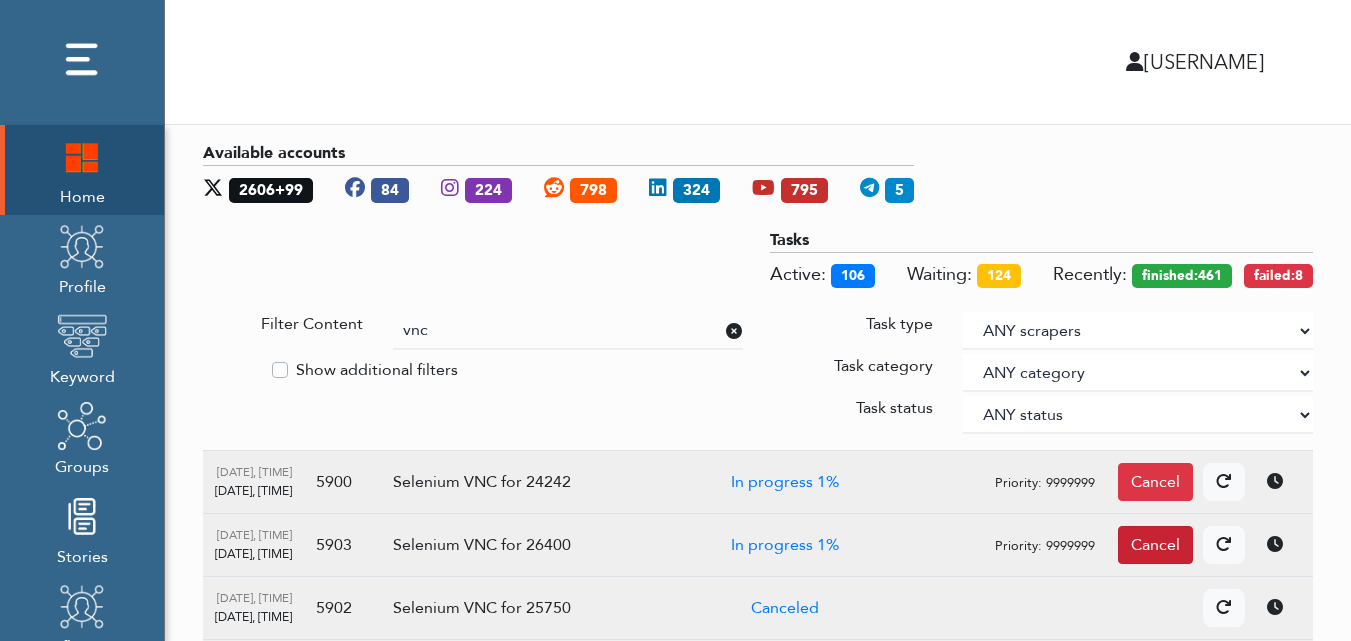 click on "Cancel" at bounding box center (1155, 482) 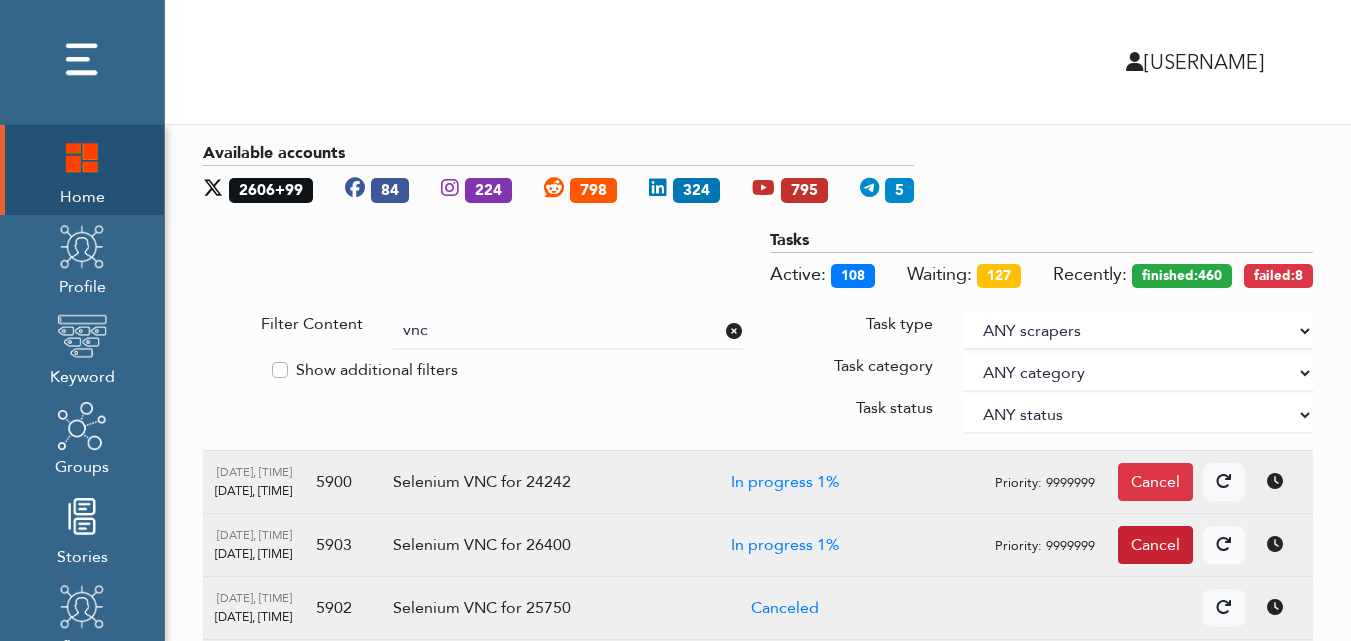 click on "Cancel" at bounding box center (1155, 482) 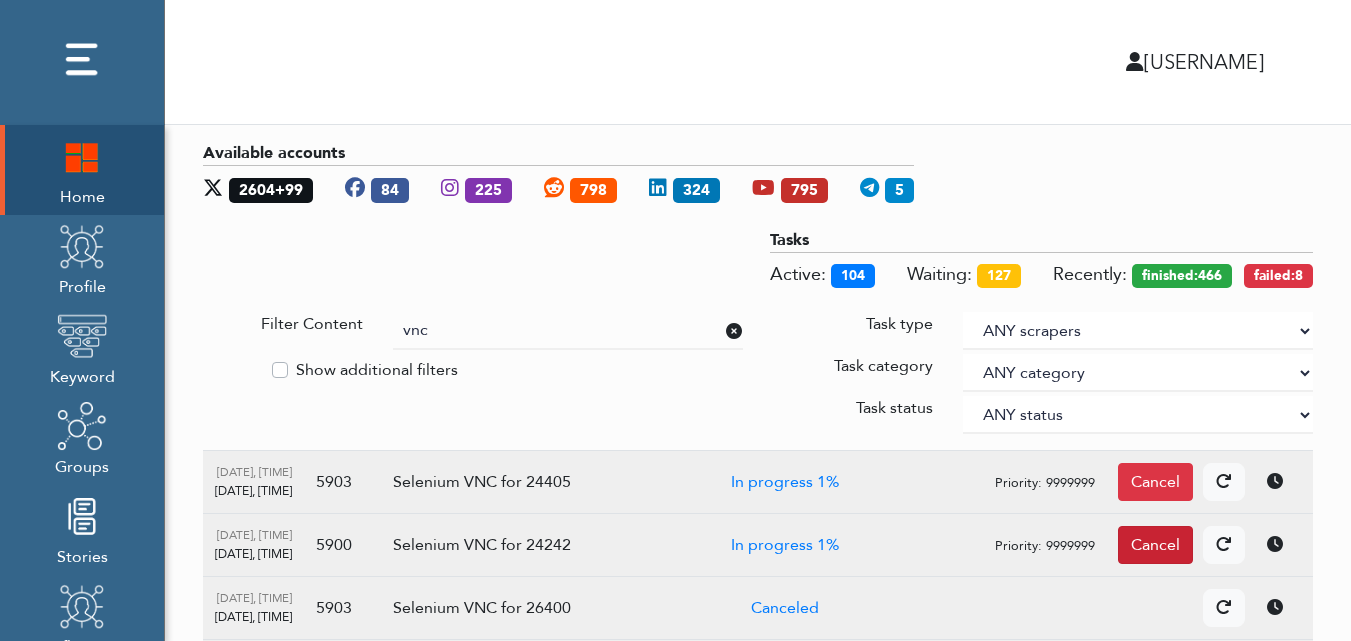 click on "Cancel" at bounding box center (1155, 482) 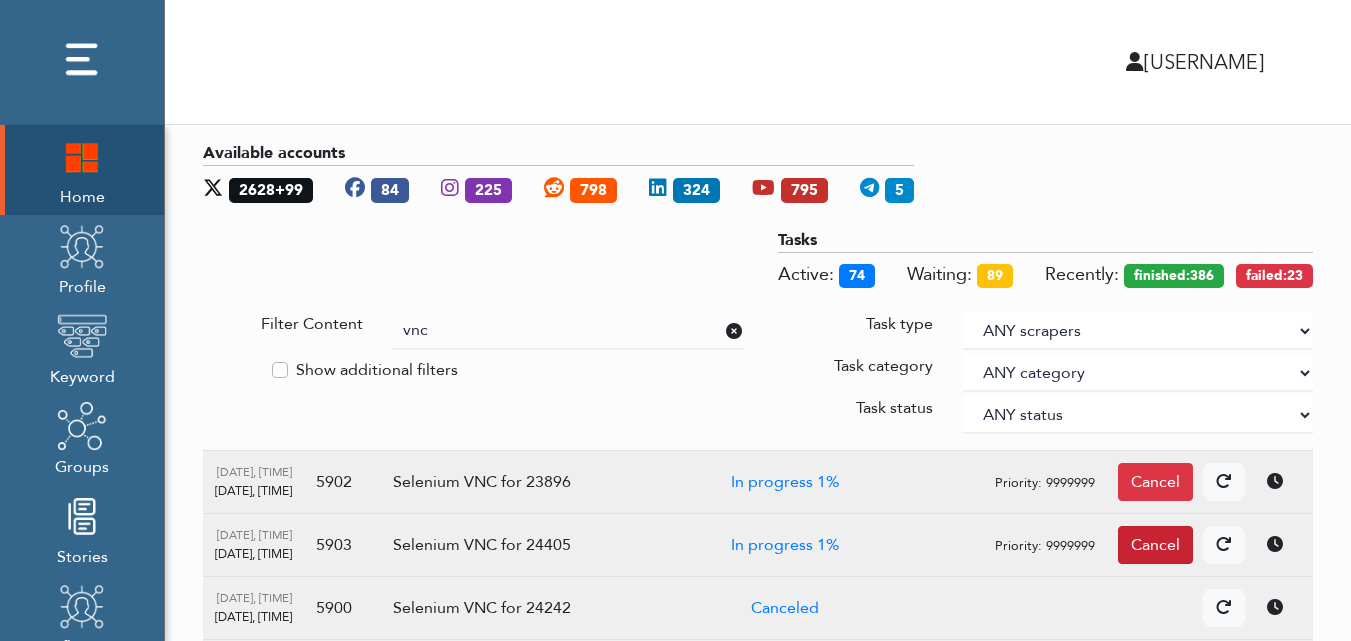 click on "Cancel" at bounding box center (1155, 482) 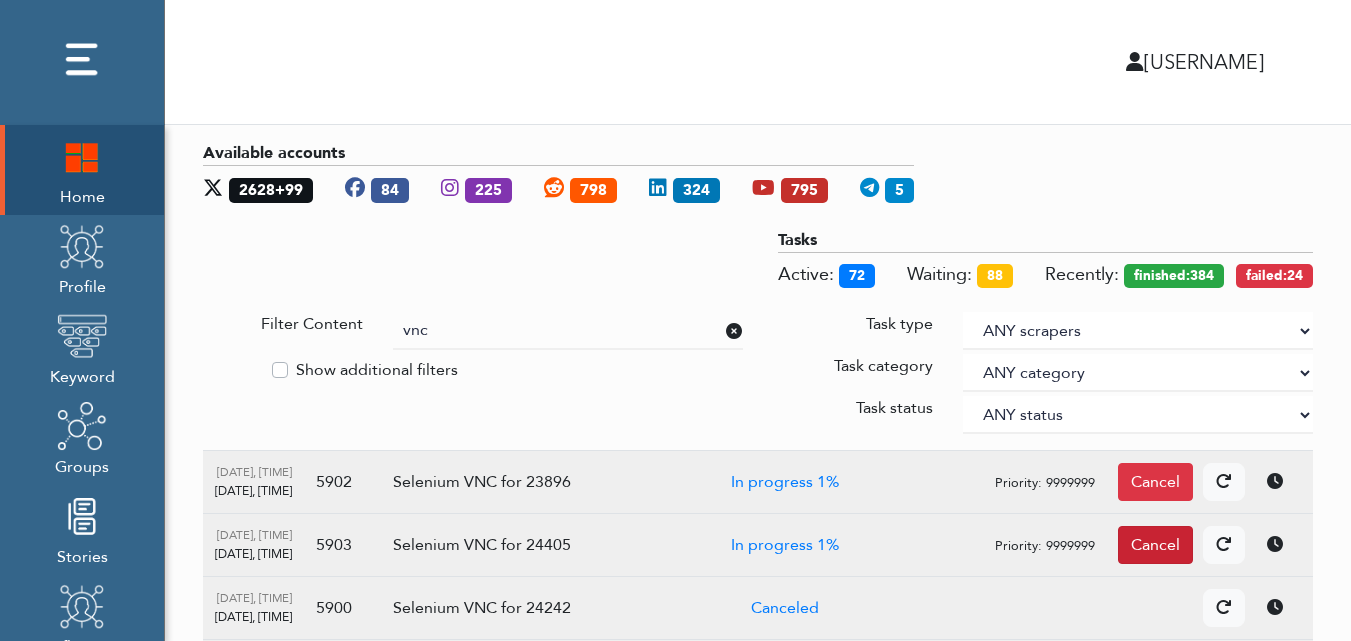 click on "Cancel" at bounding box center [1155, 482] 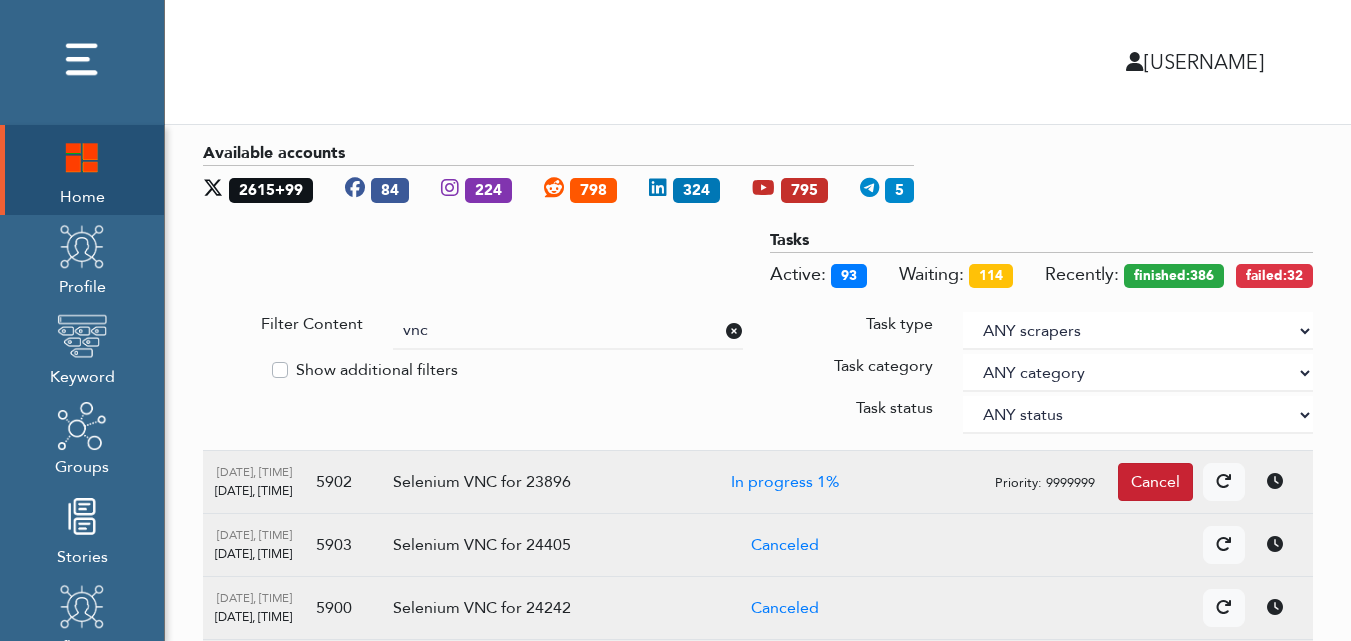 click on "Cancel" at bounding box center [1155, 482] 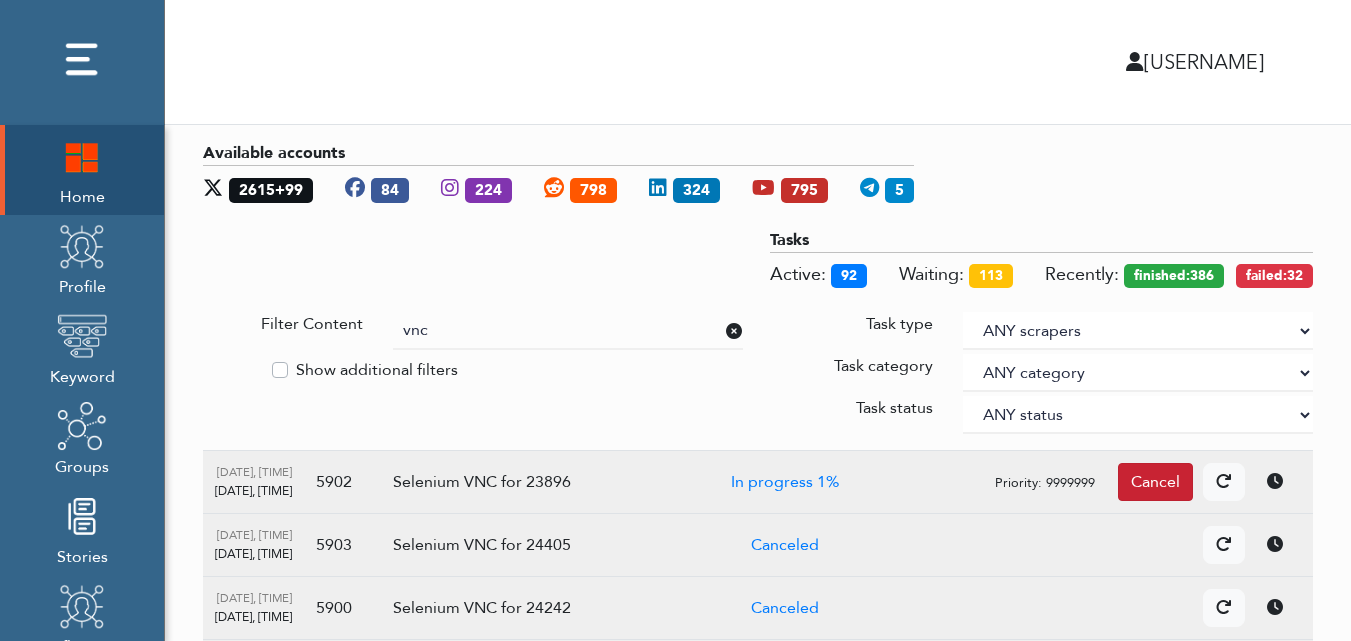 click on "Cancel" at bounding box center (1155, 482) 